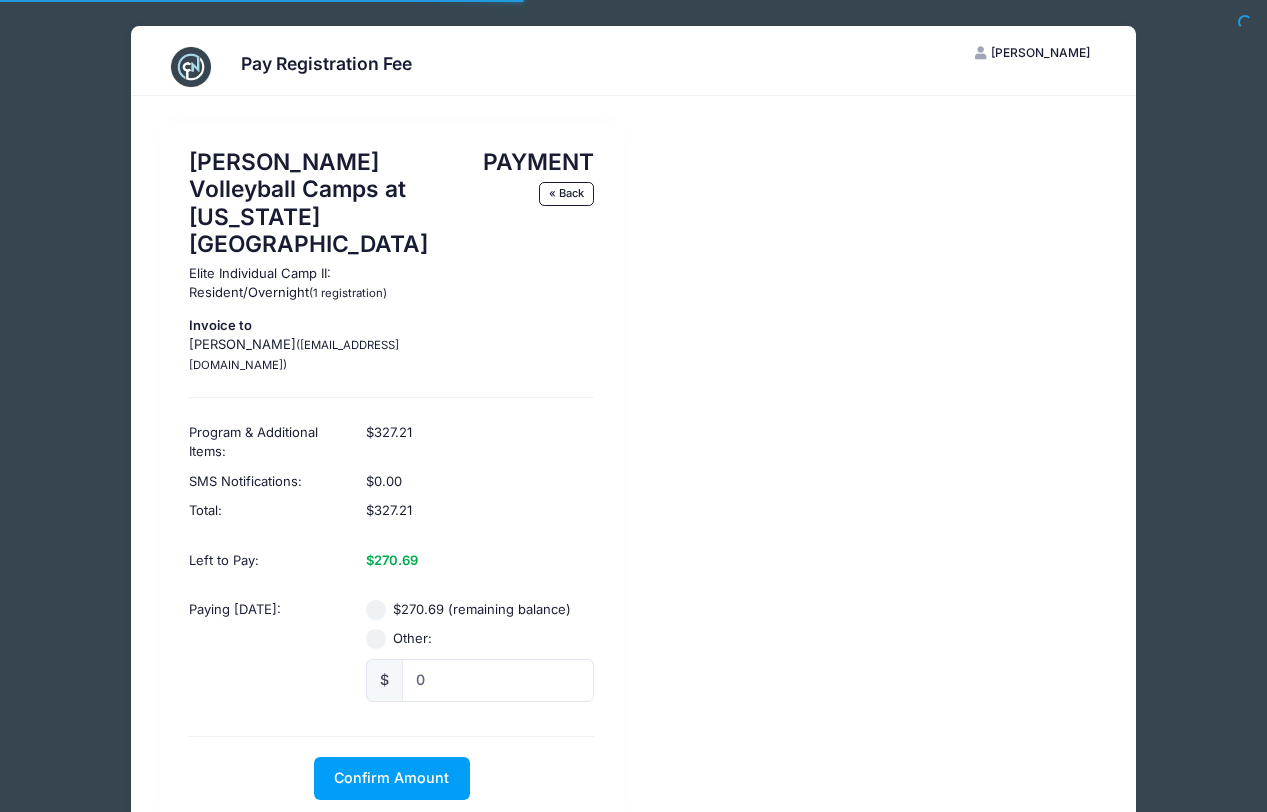 scroll, scrollTop: 0, scrollLeft: 0, axis: both 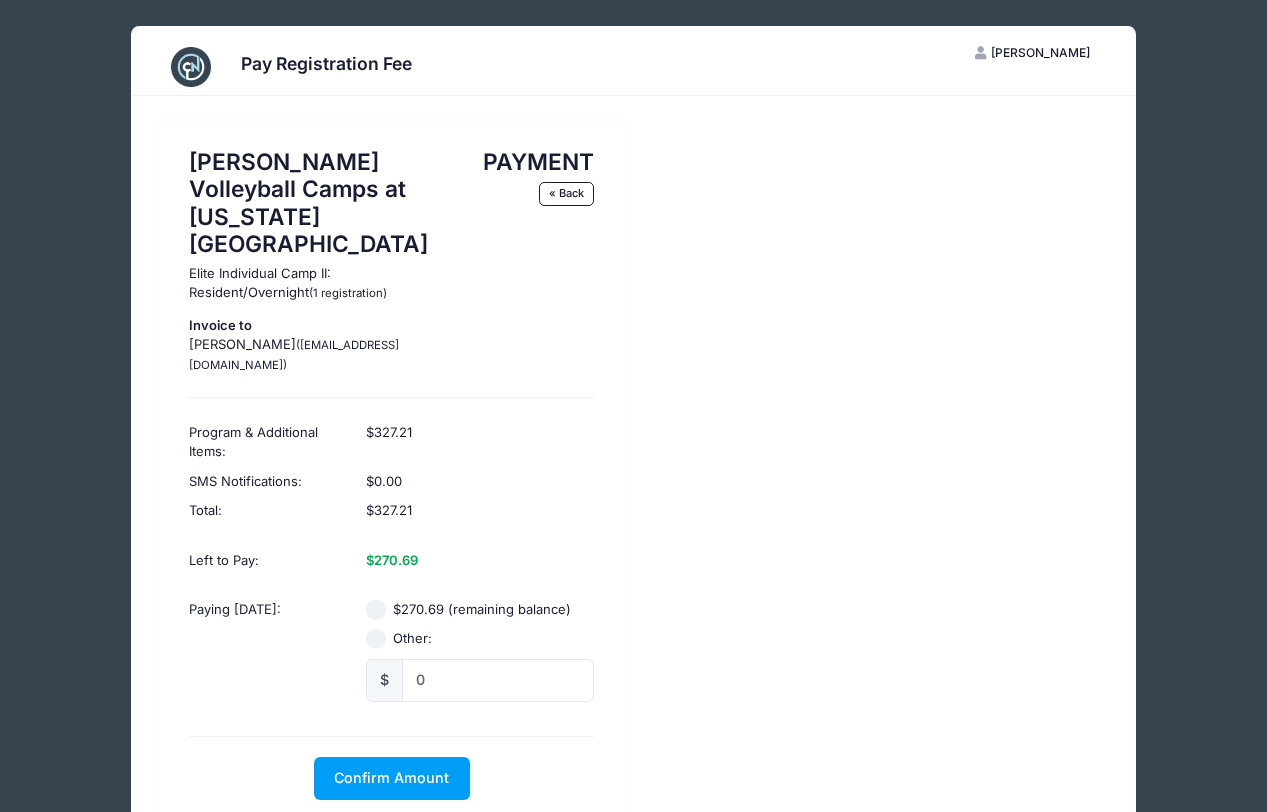 click on "$270.69 (remaining balance)" at bounding box center [376, 610] 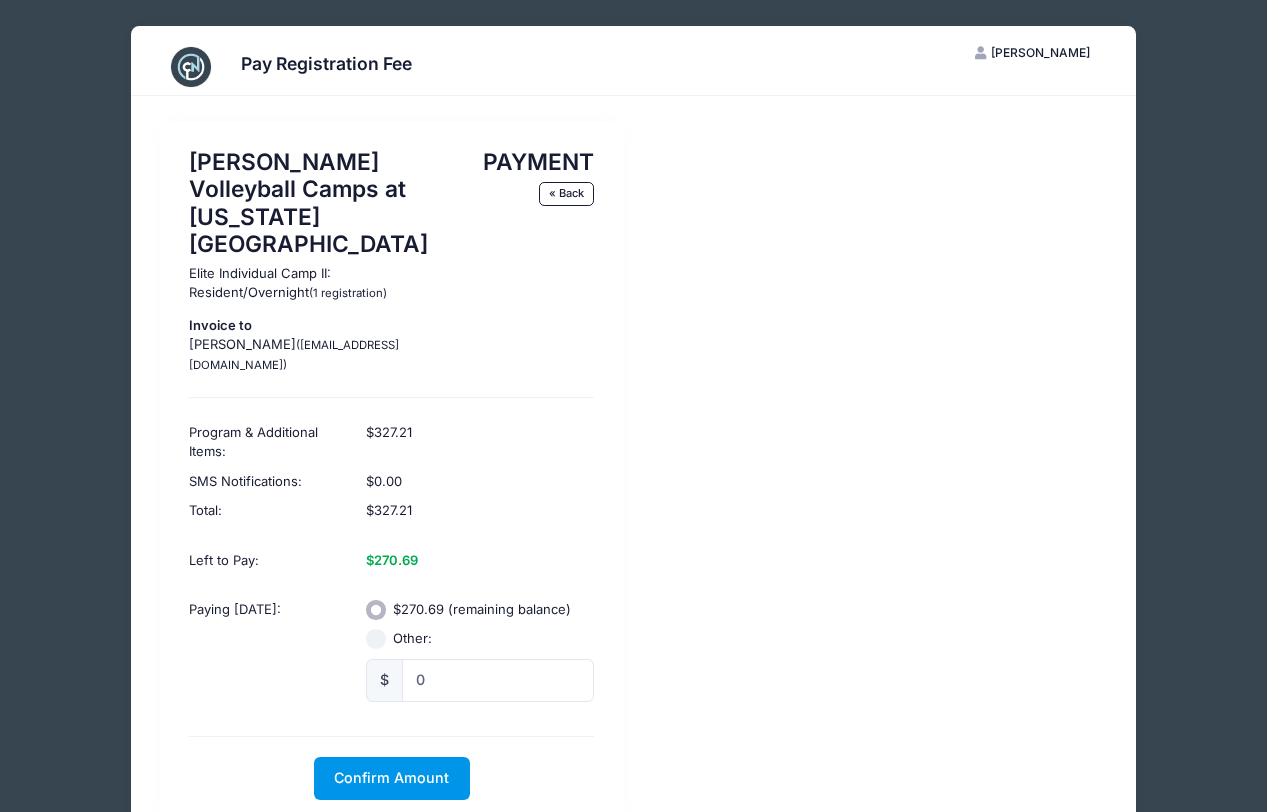 click on "Confirm Amount" at bounding box center (392, 778) 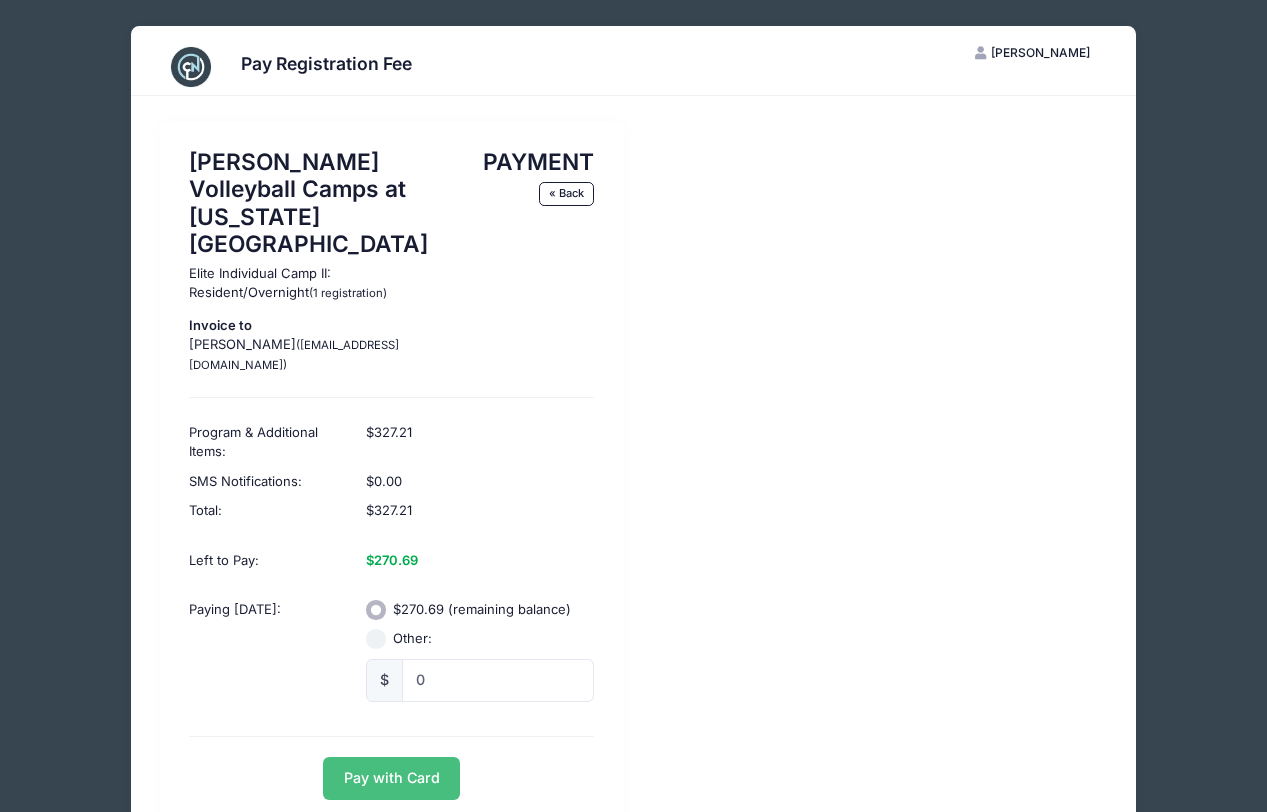 click on "Pay with Card" at bounding box center (391, 778) 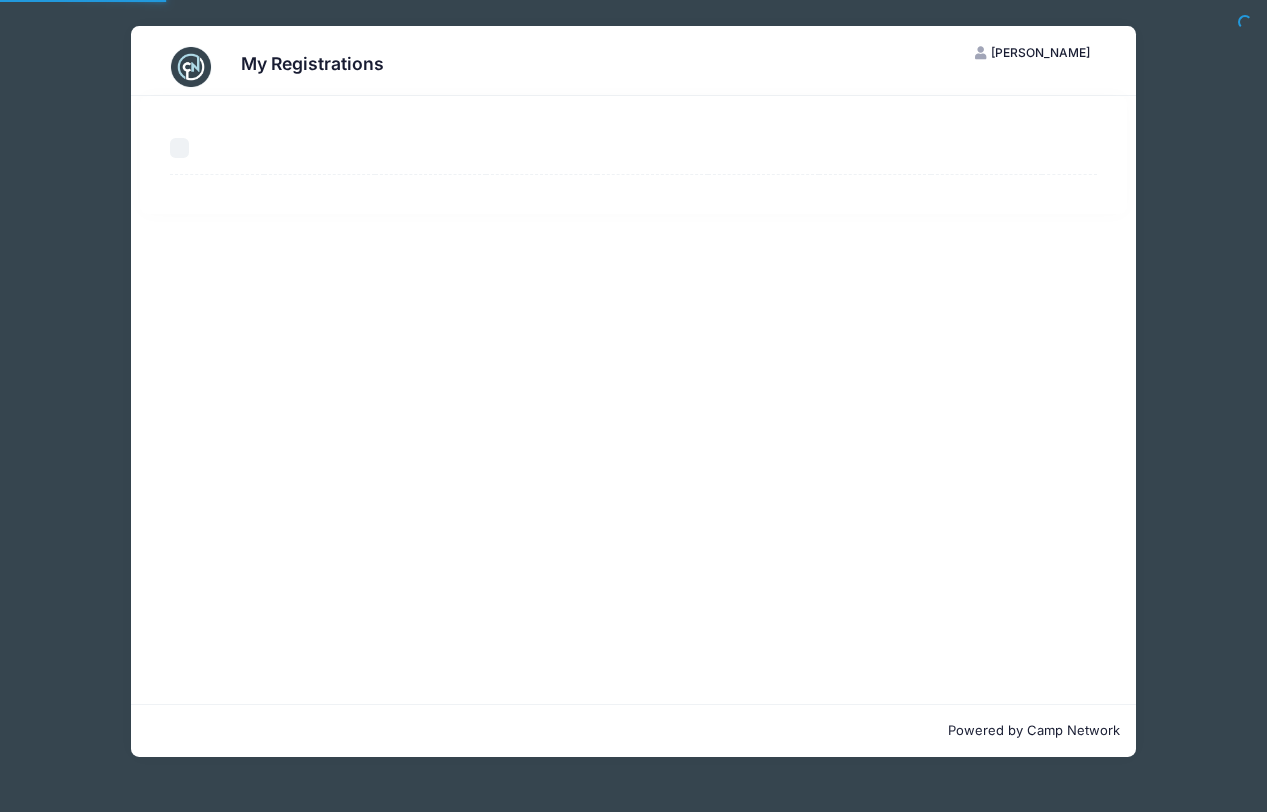 scroll, scrollTop: 0, scrollLeft: 0, axis: both 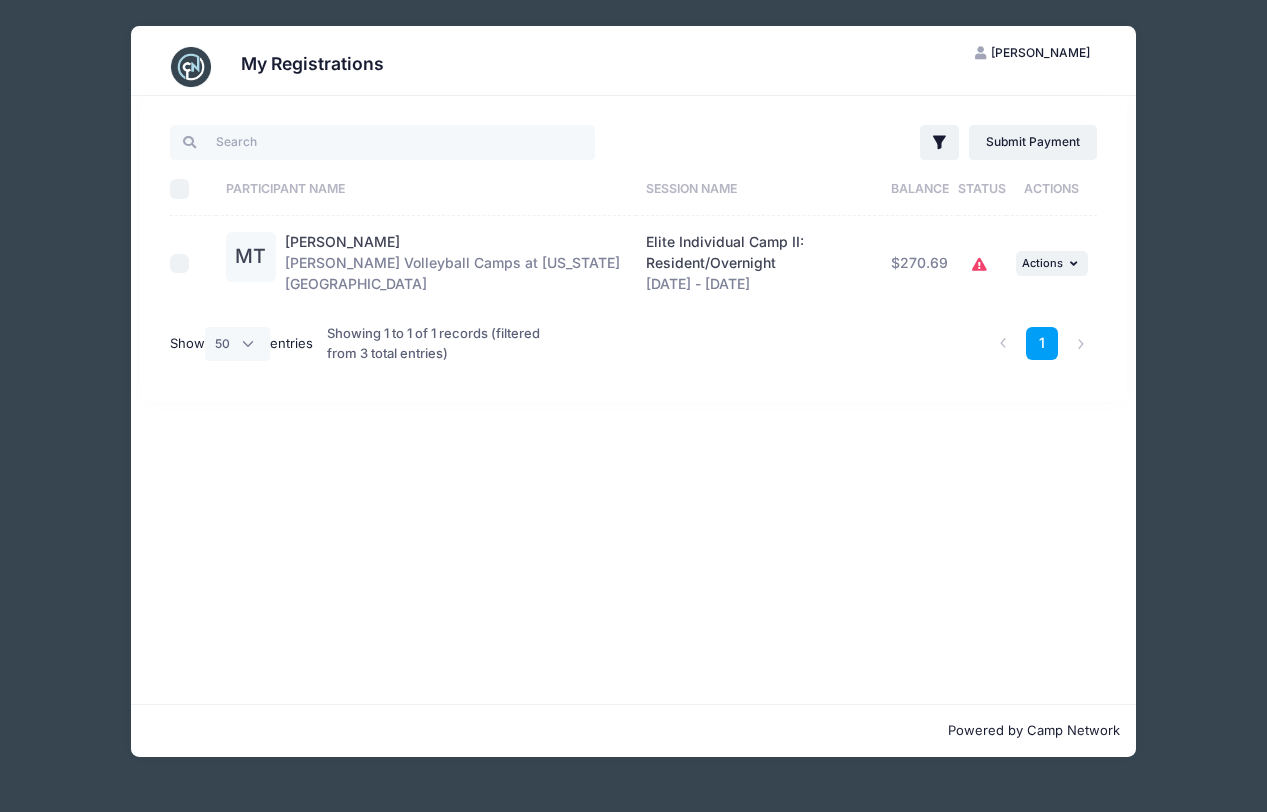 click 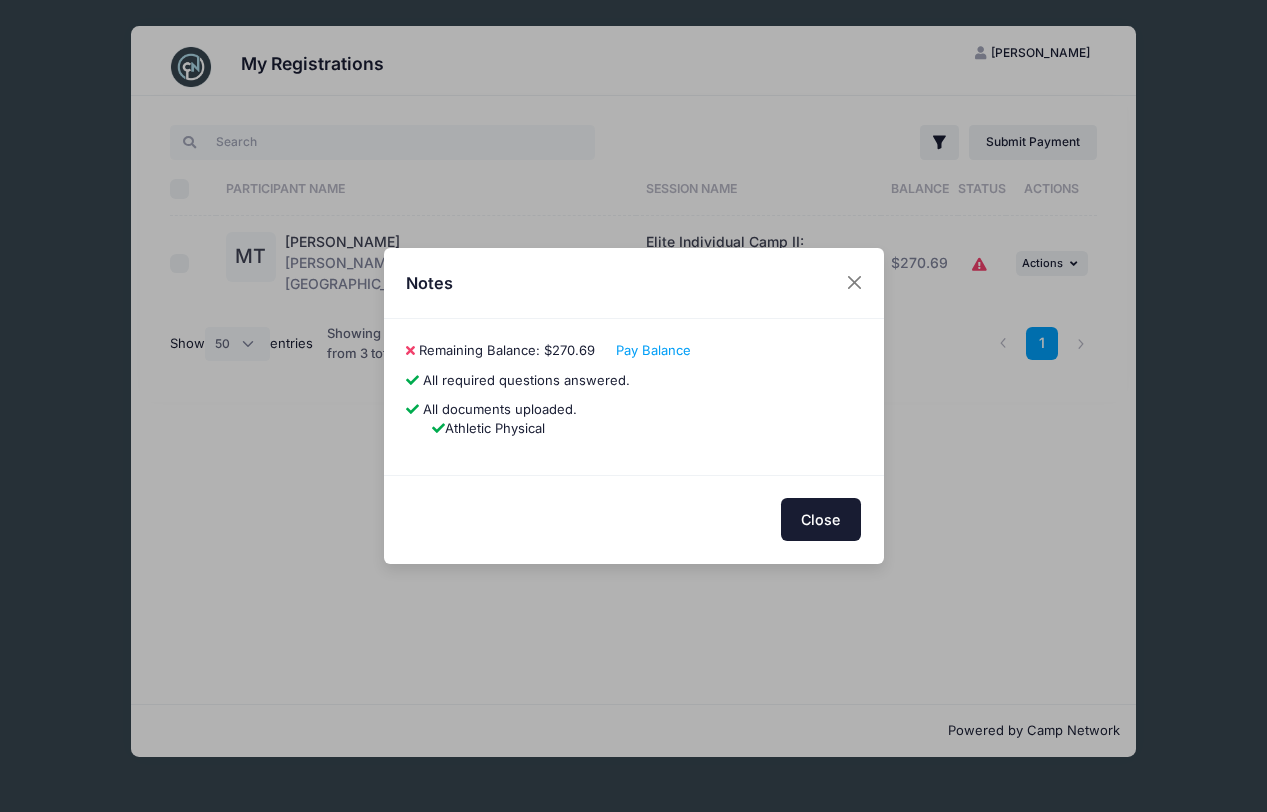 click on "Close" at bounding box center (821, 519) 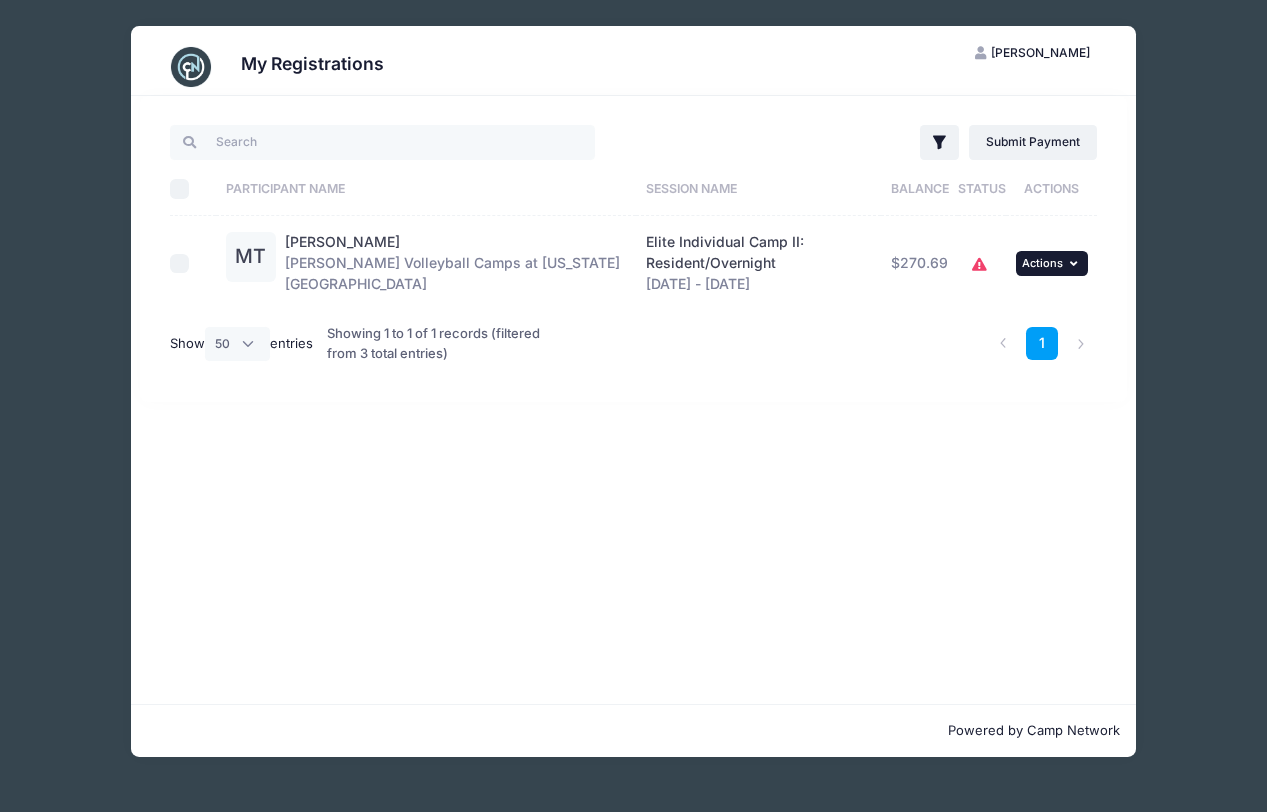 click on "Actions" at bounding box center [1042, 263] 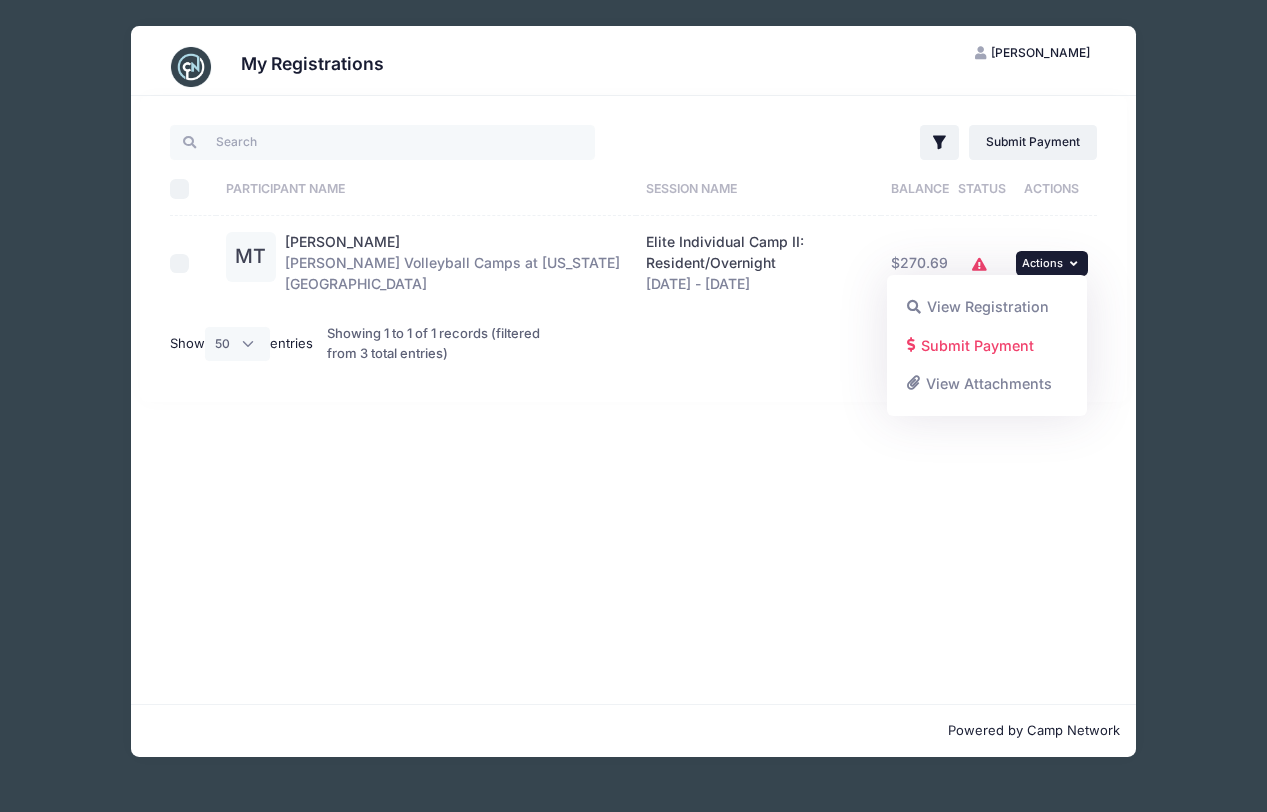 click on "Filter
Filter Options
Show:
Current Registrations
Past Registratations
Pending Registratations
Actions      Submit Payment
Upload Required Documents
Pending Documents
eSignatures Submit Payment
Select All" at bounding box center [633, 249] 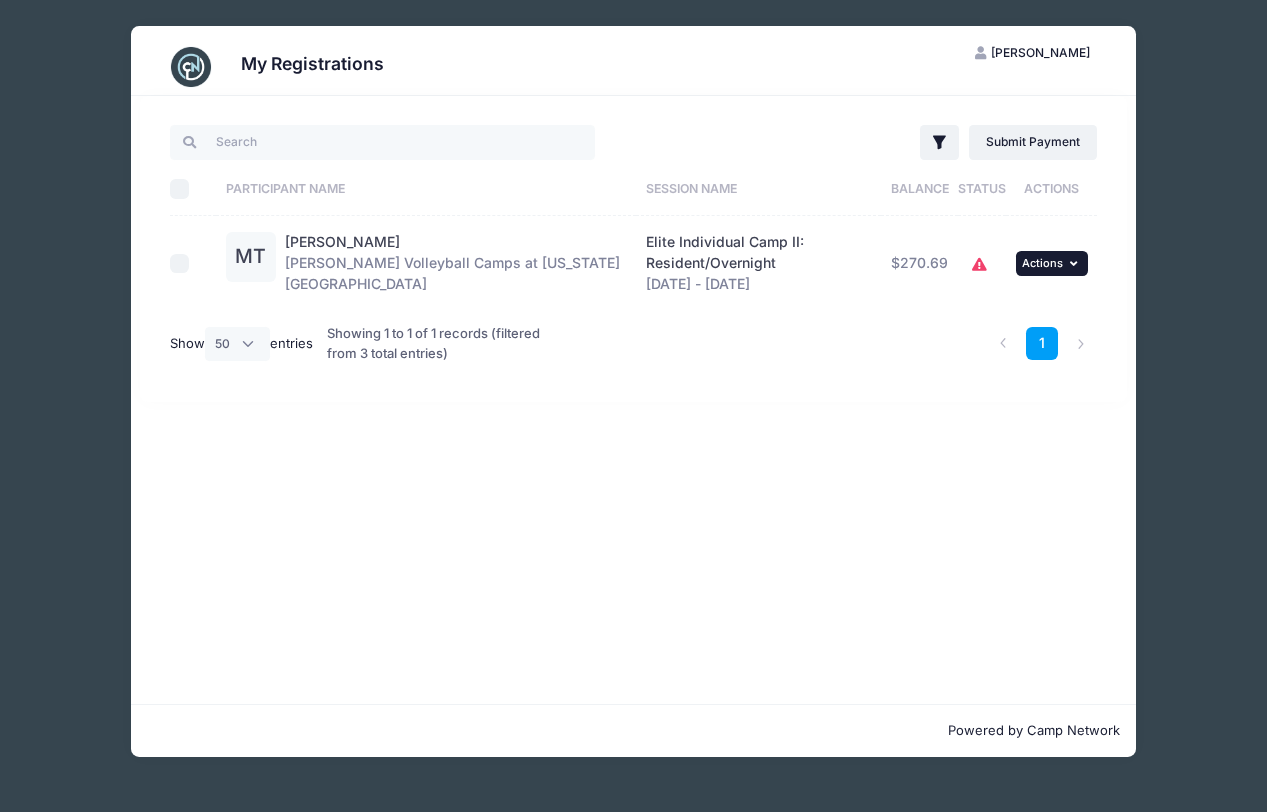 click on "Actions" at bounding box center [1042, 263] 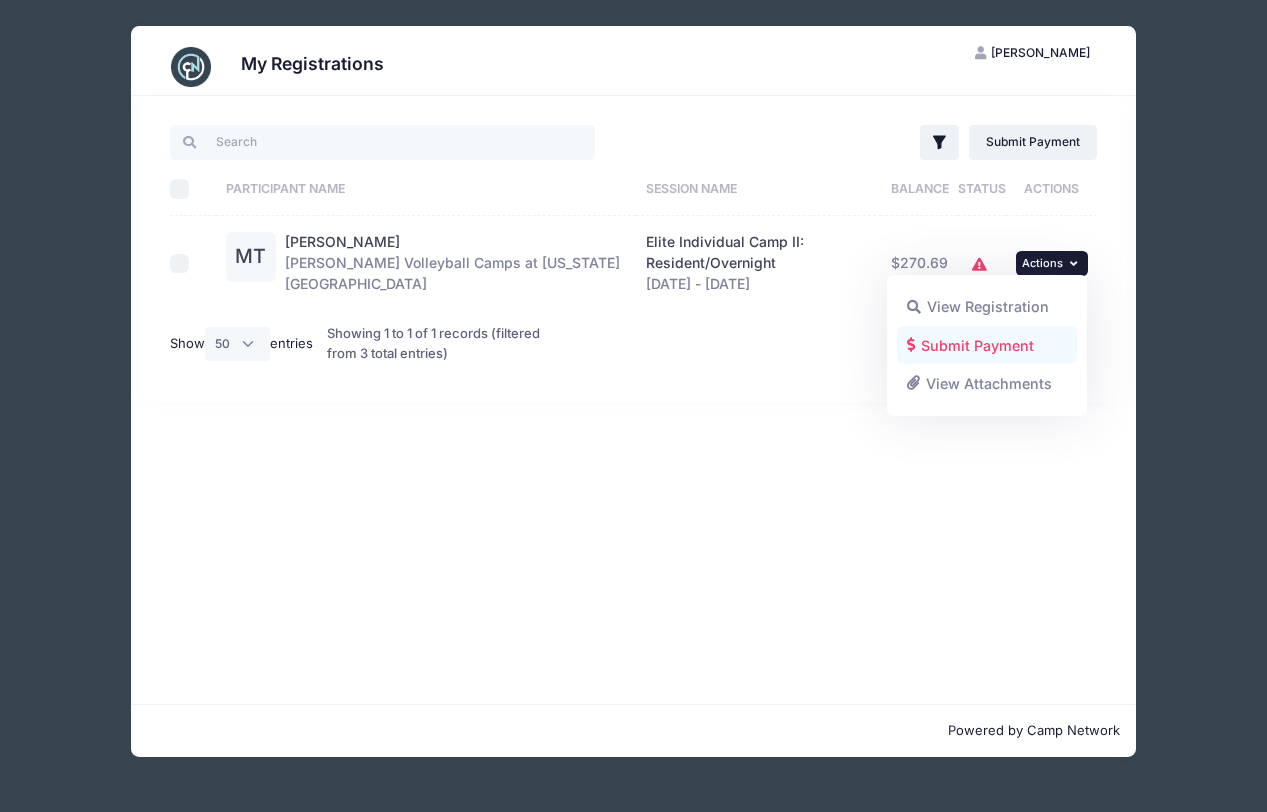 click on "Submit Payment" at bounding box center (987, 345) 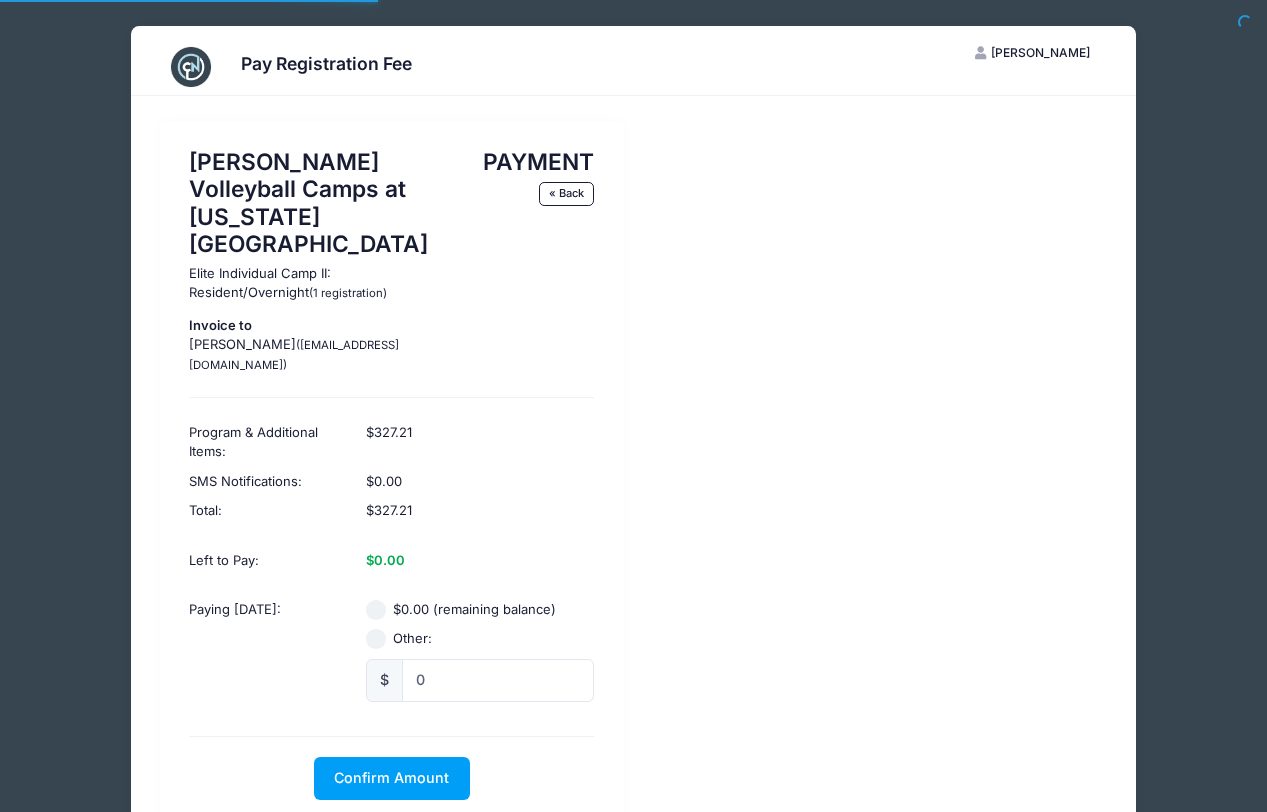 scroll, scrollTop: 0, scrollLeft: 0, axis: both 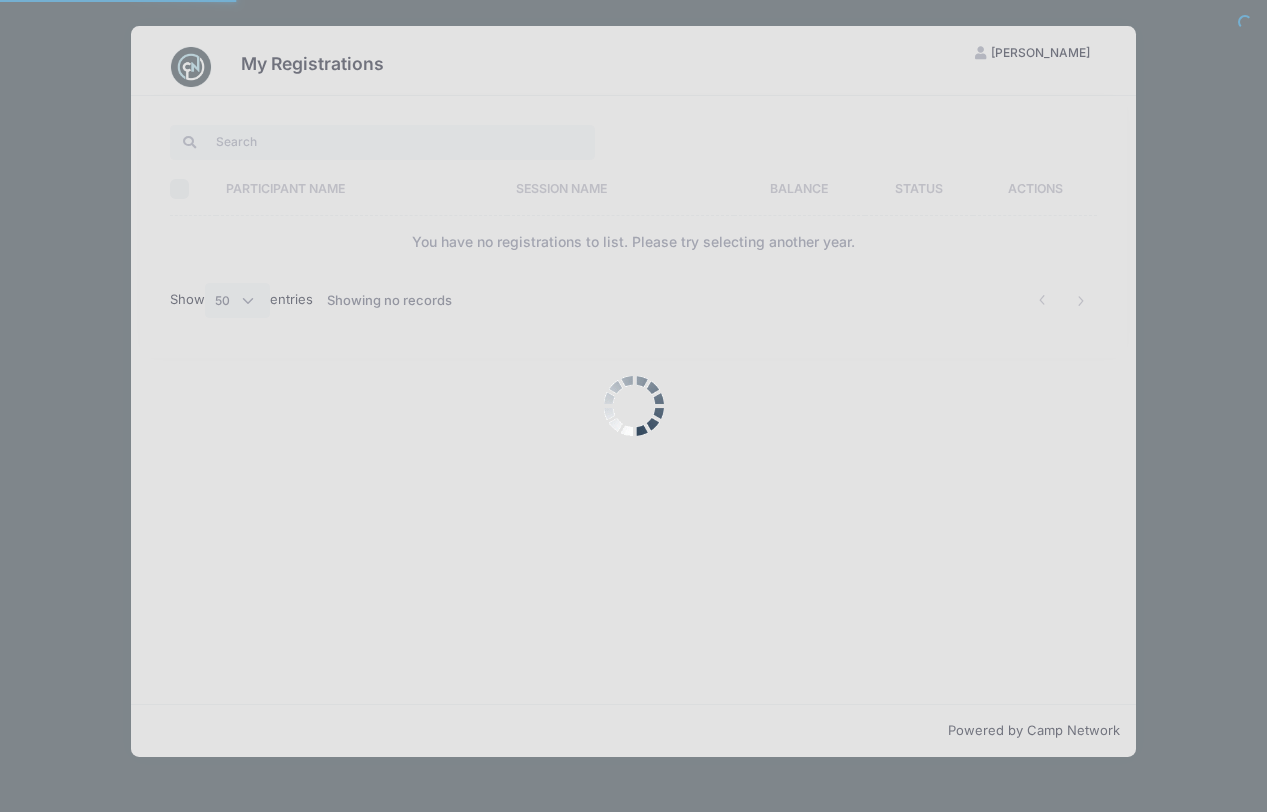 select on "50" 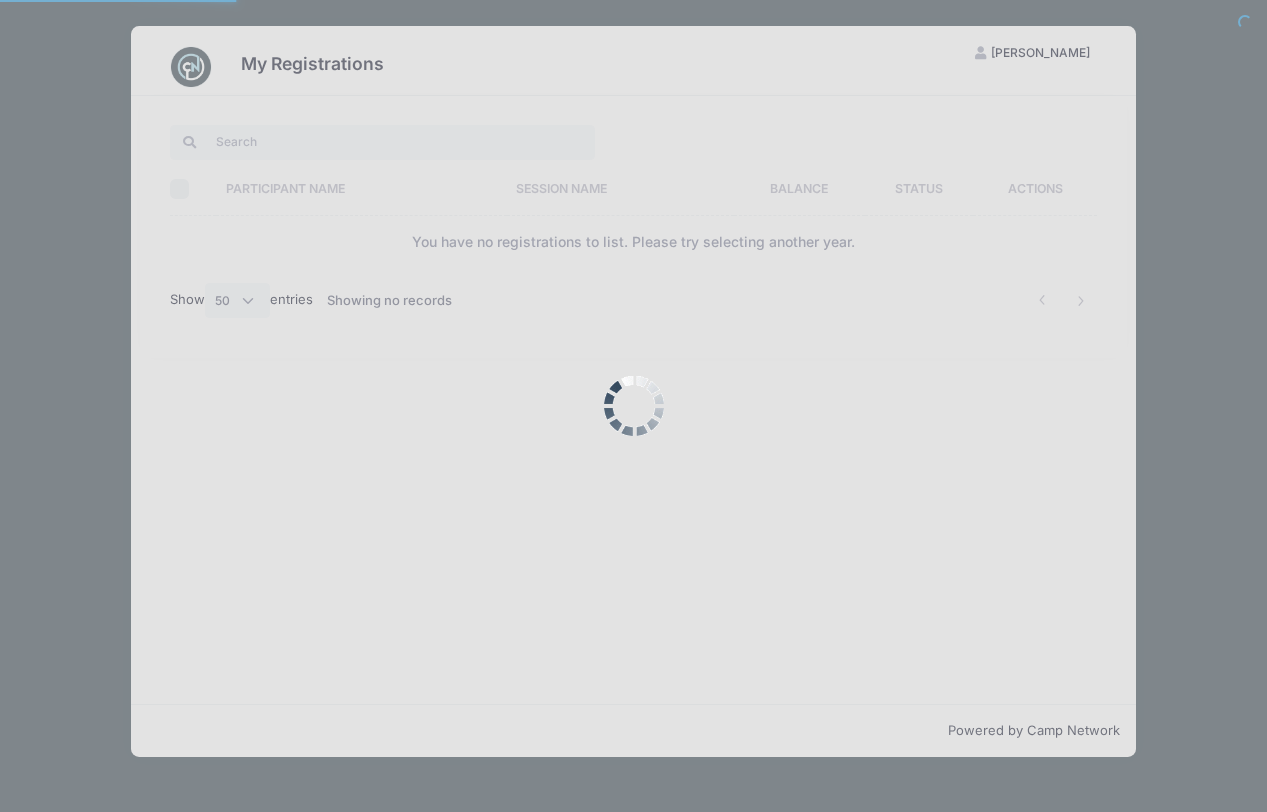 scroll, scrollTop: 0, scrollLeft: 0, axis: both 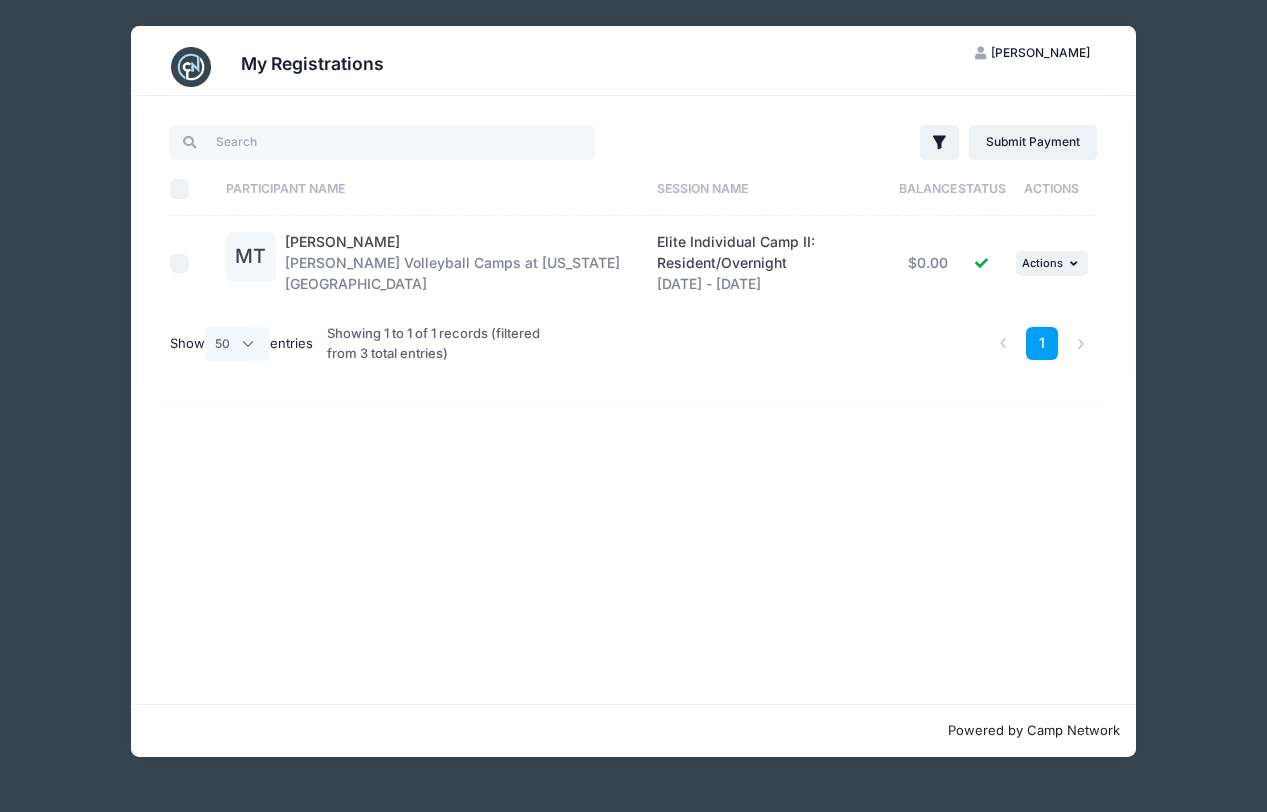 click on "[PERSON_NAME]" at bounding box center (1040, 52) 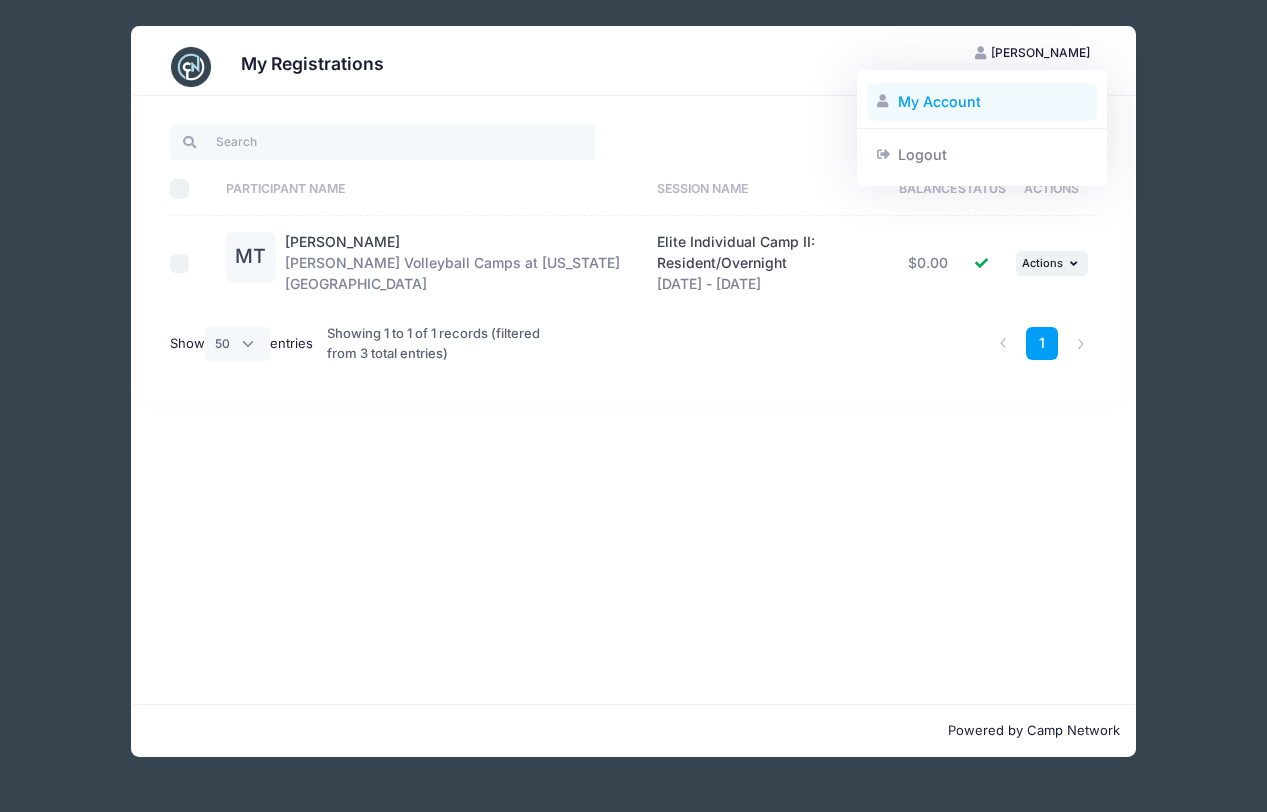 click on "My Account" at bounding box center [982, 102] 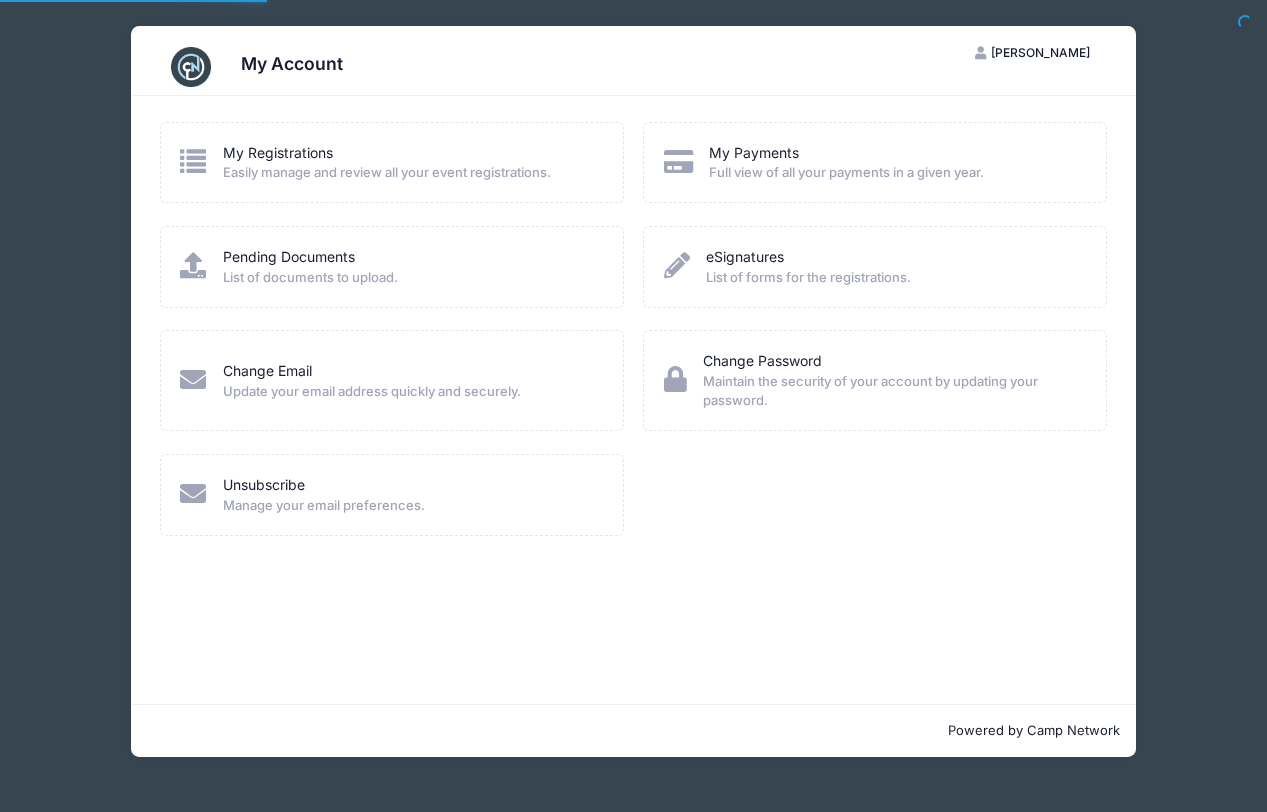 scroll, scrollTop: 0, scrollLeft: 0, axis: both 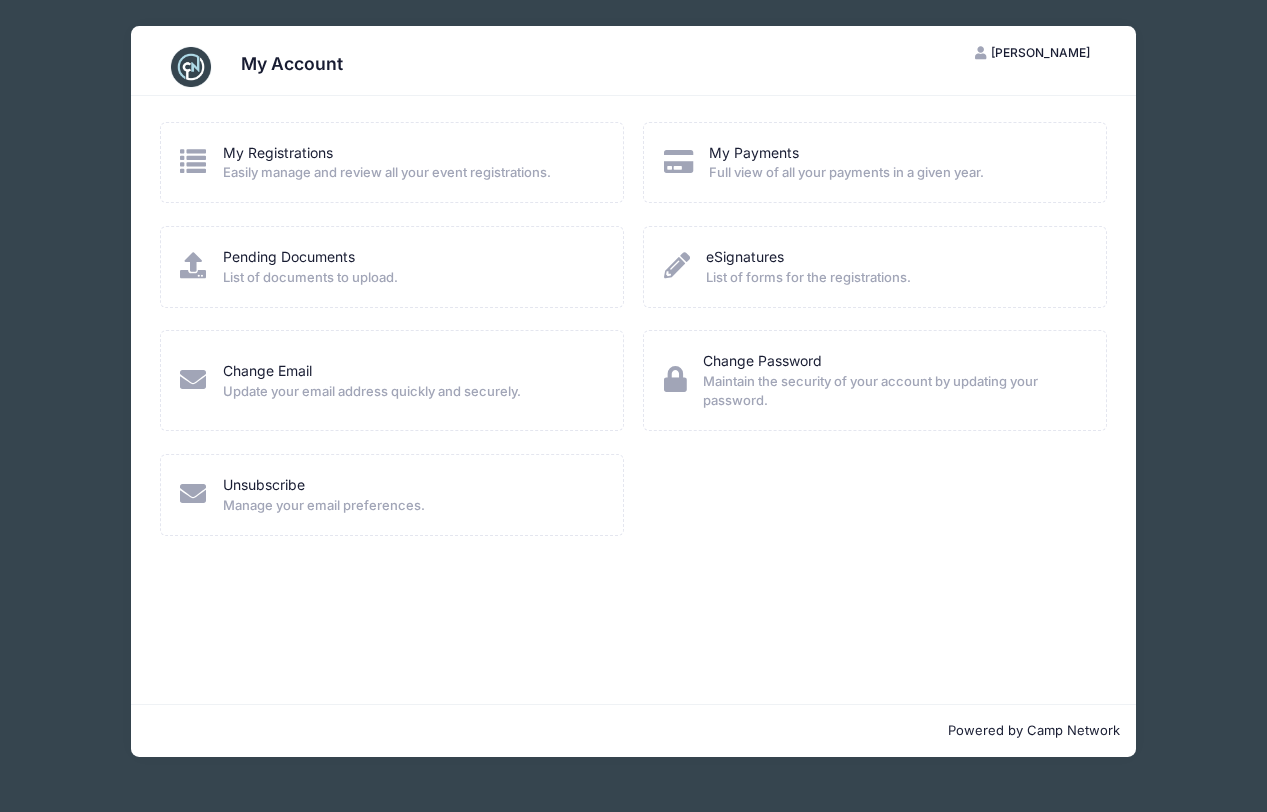 click on "Easily manage and review all your event registrations." at bounding box center [387, 173] 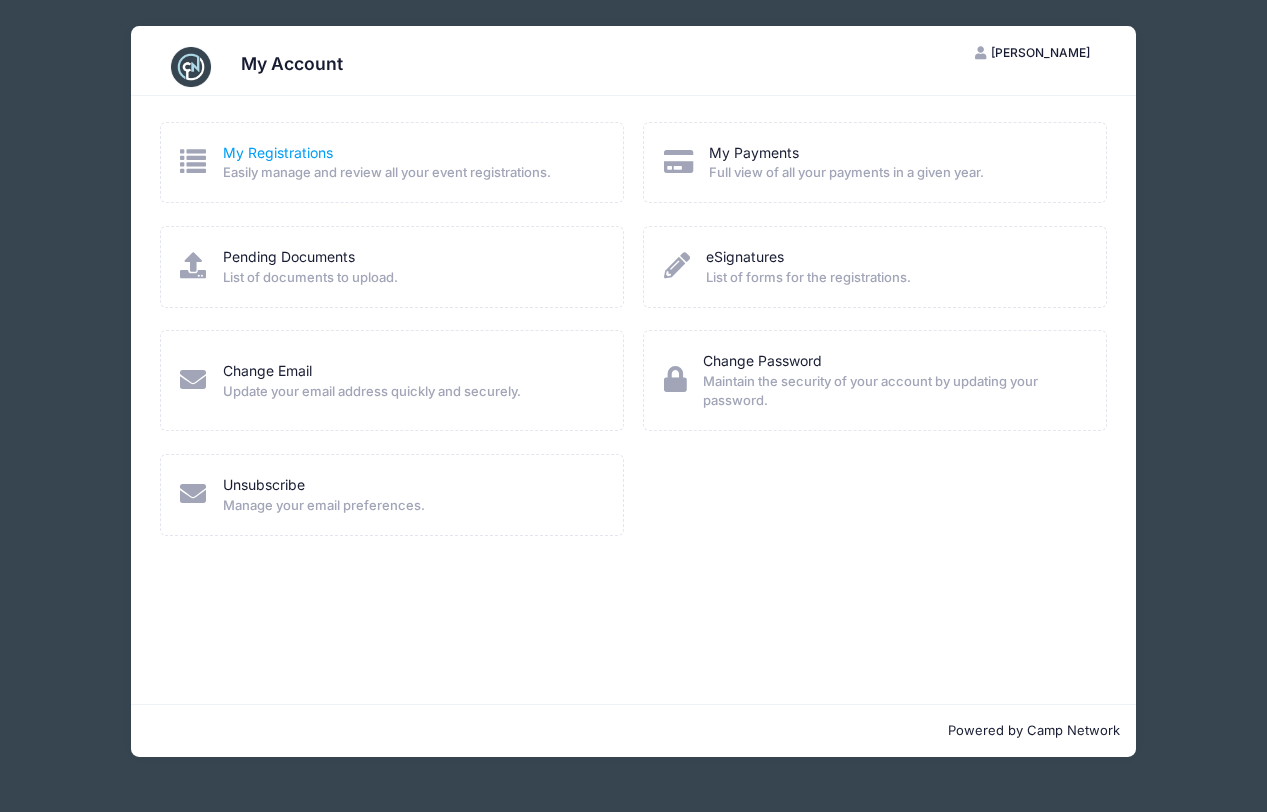 click on "My Registrations" at bounding box center (278, 152) 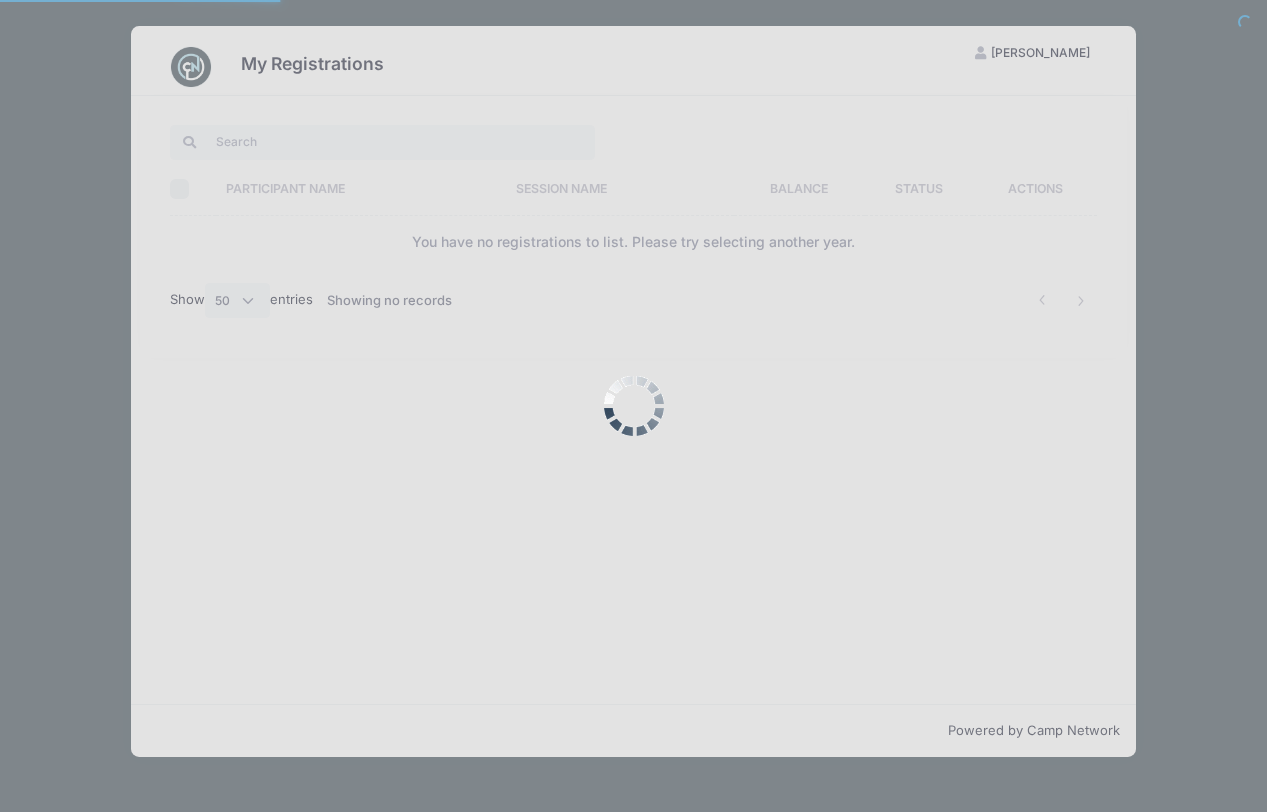 select on "50" 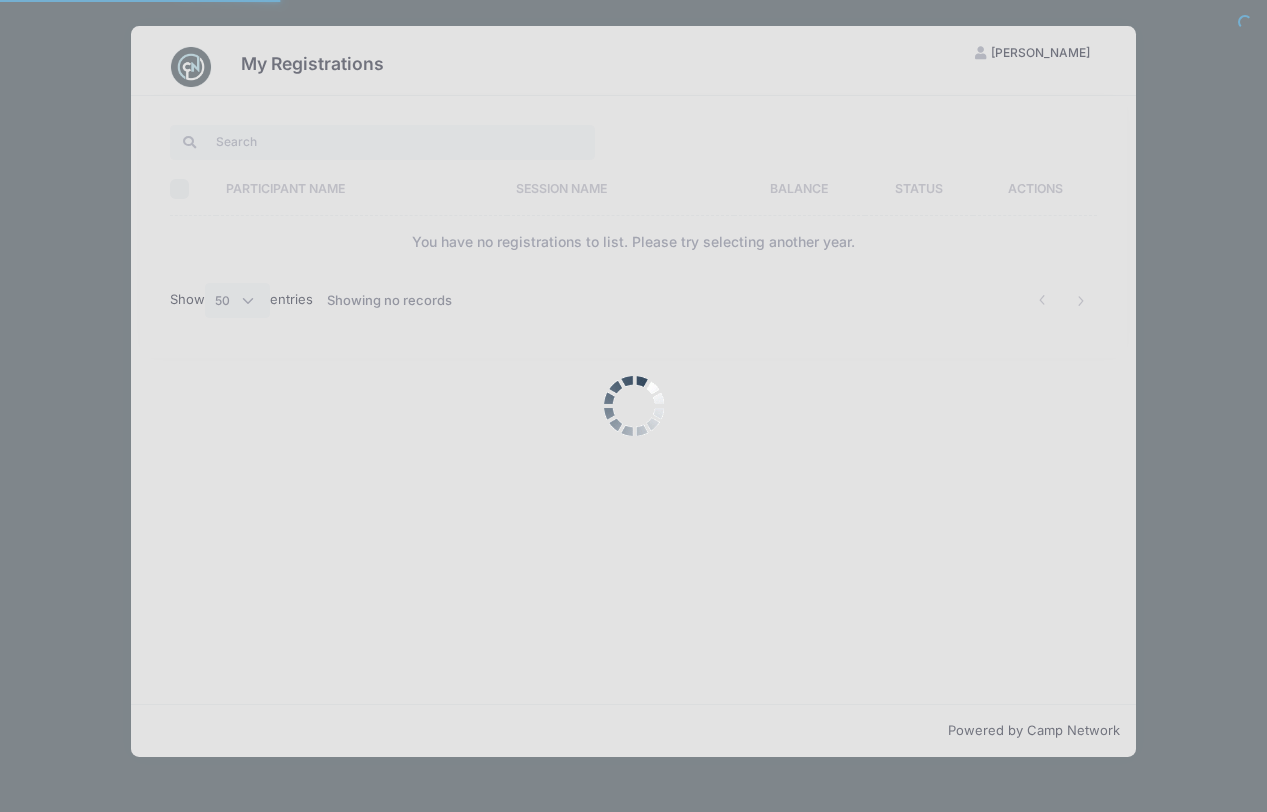 scroll, scrollTop: 0, scrollLeft: 0, axis: both 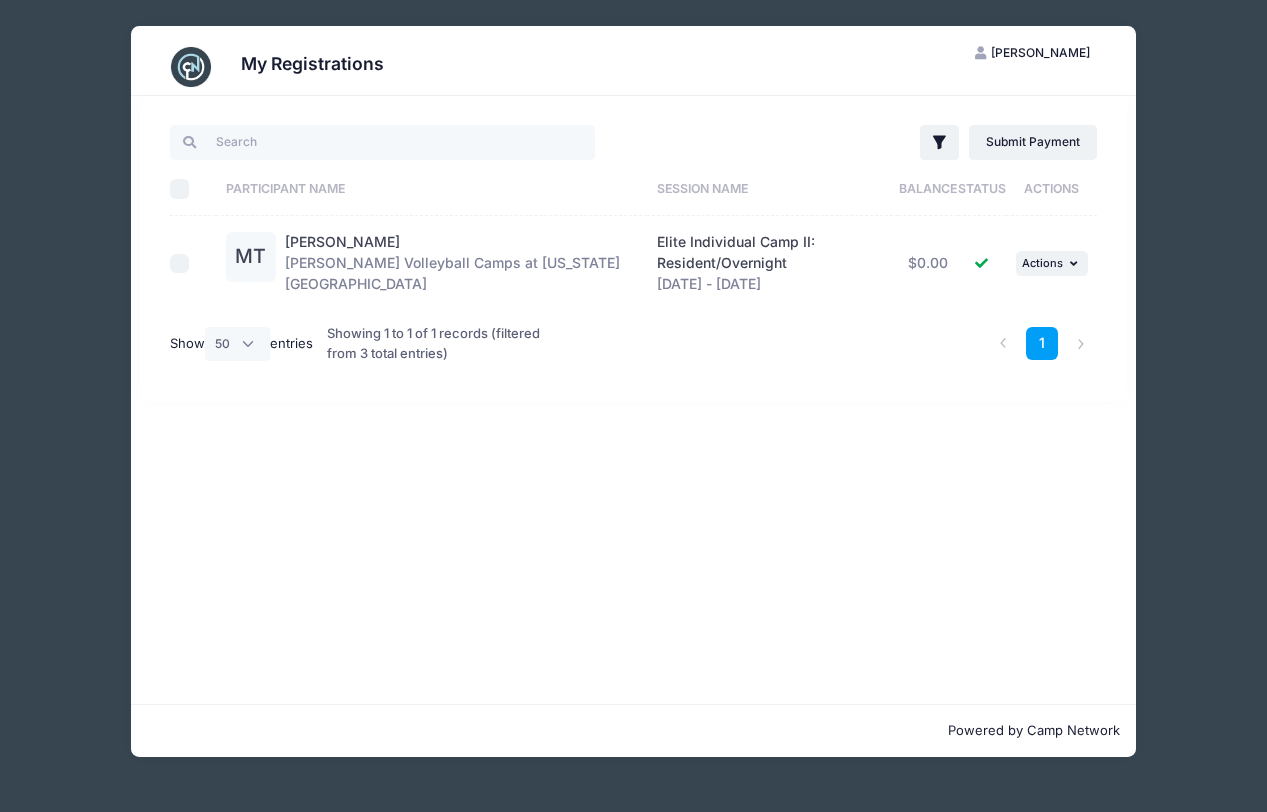 click on "MT" at bounding box center (251, 257) 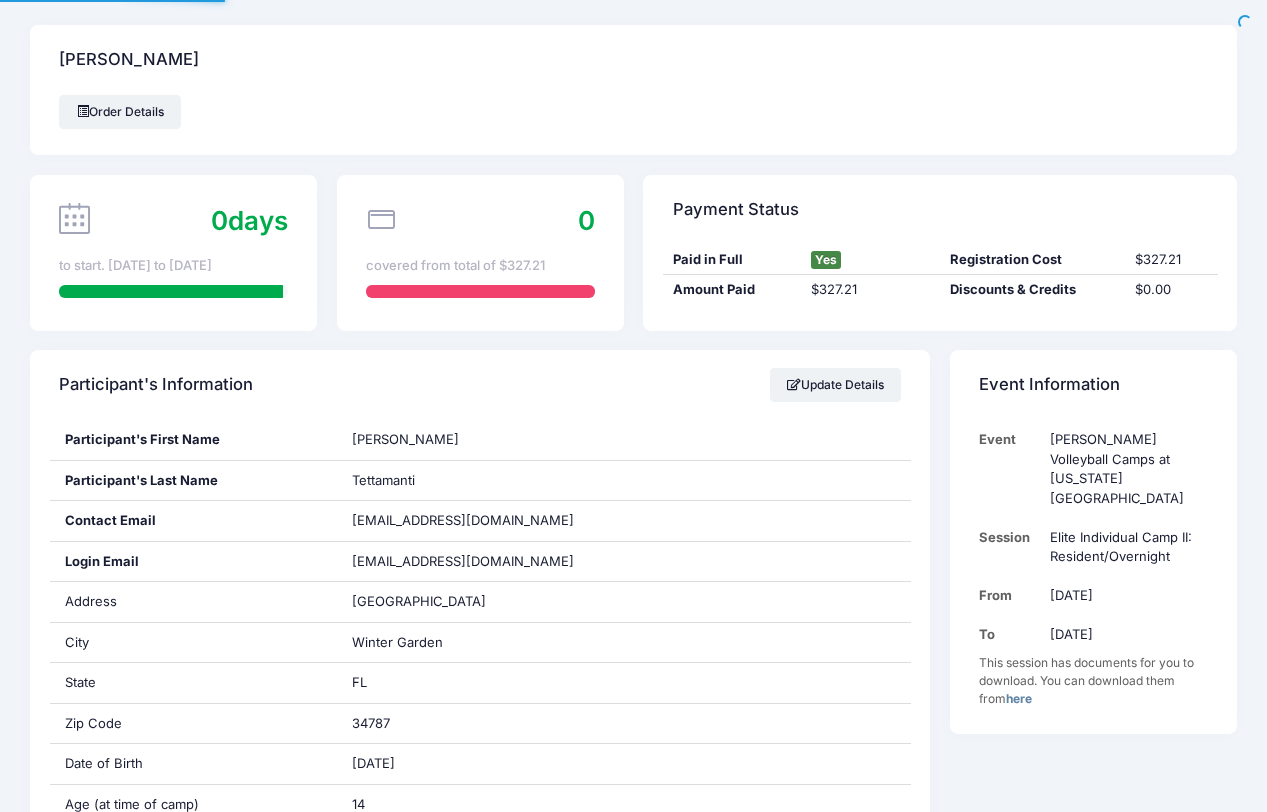scroll, scrollTop: 0, scrollLeft: 0, axis: both 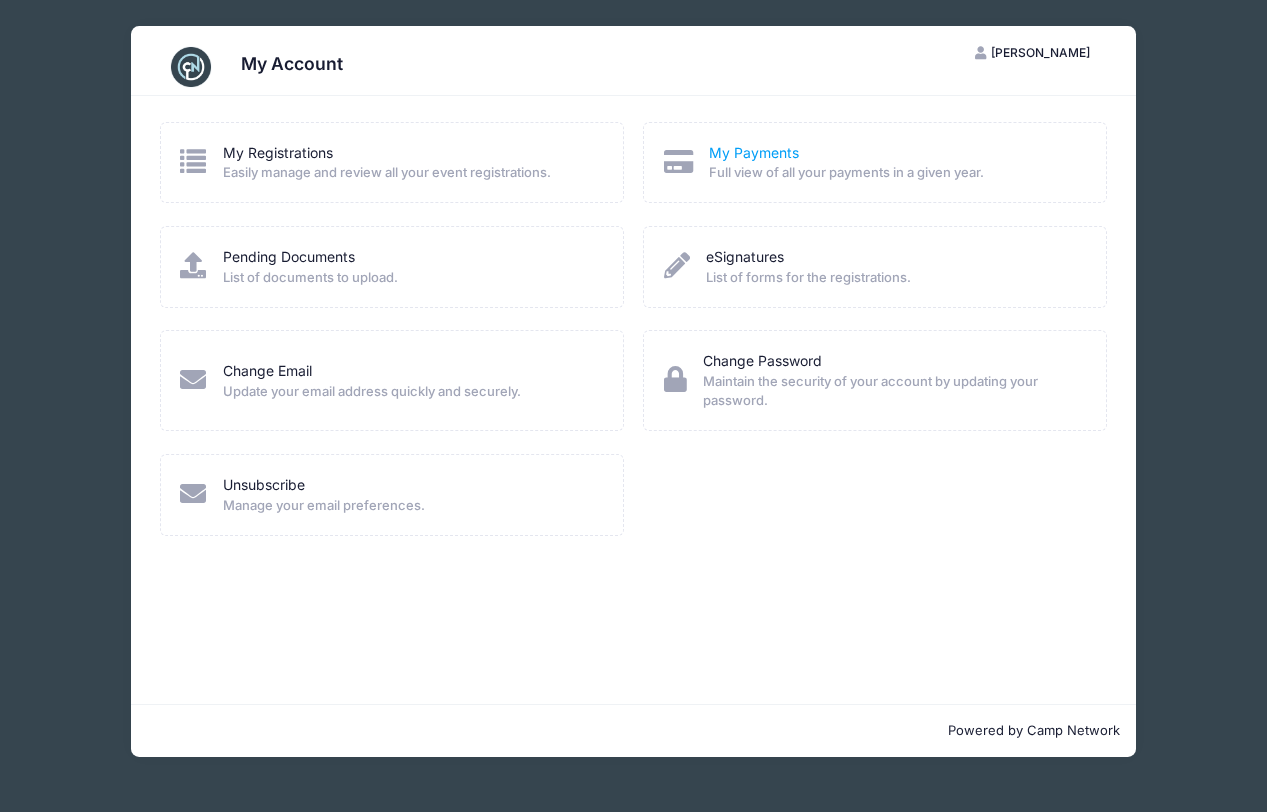 click on "My Payments" at bounding box center (754, 152) 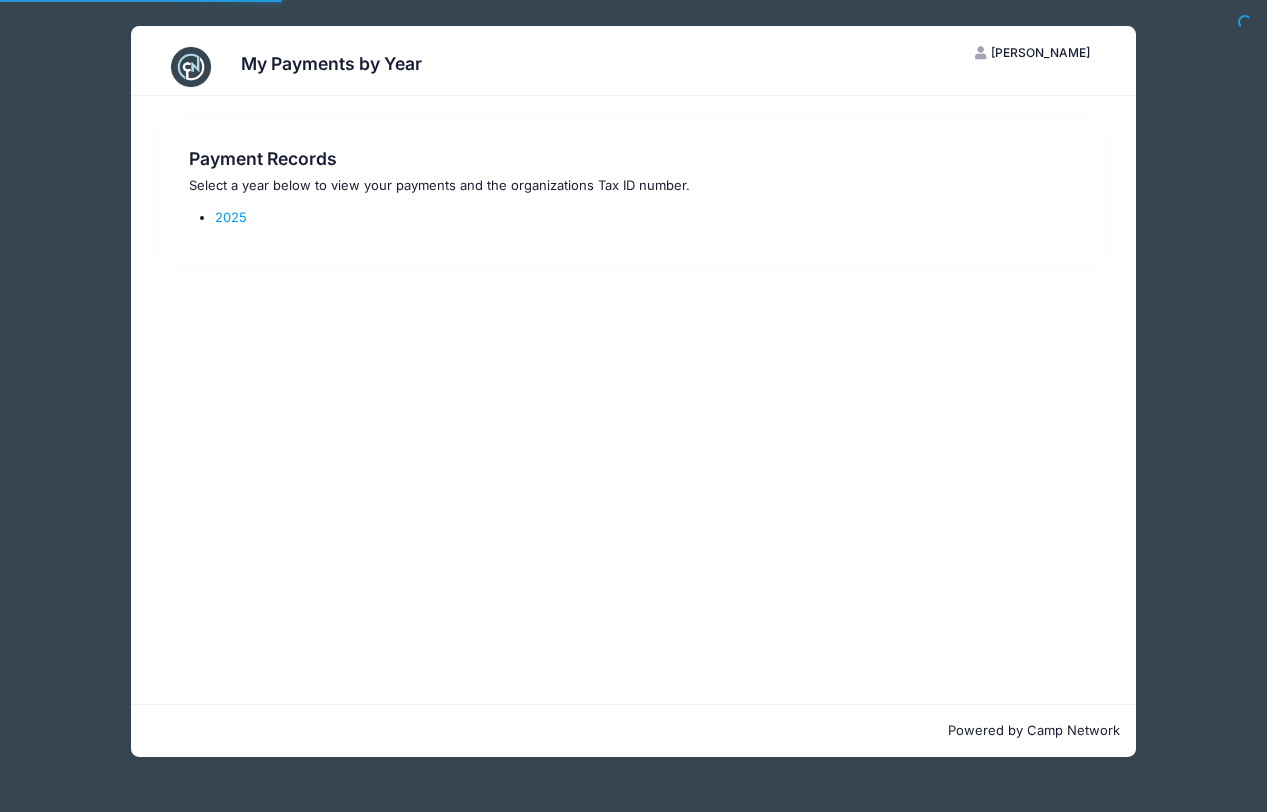 scroll, scrollTop: 0, scrollLeft: 0, axis: both 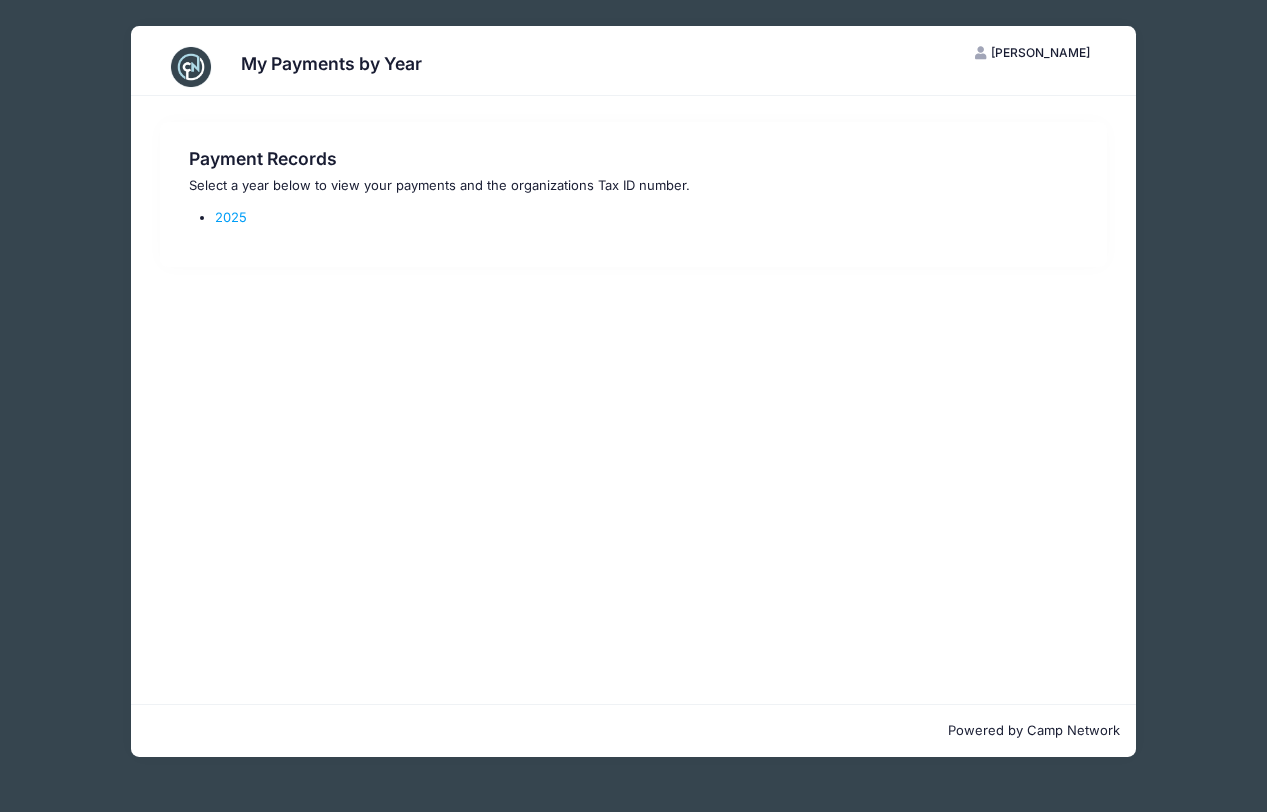 click at bounding box center [191, 67] 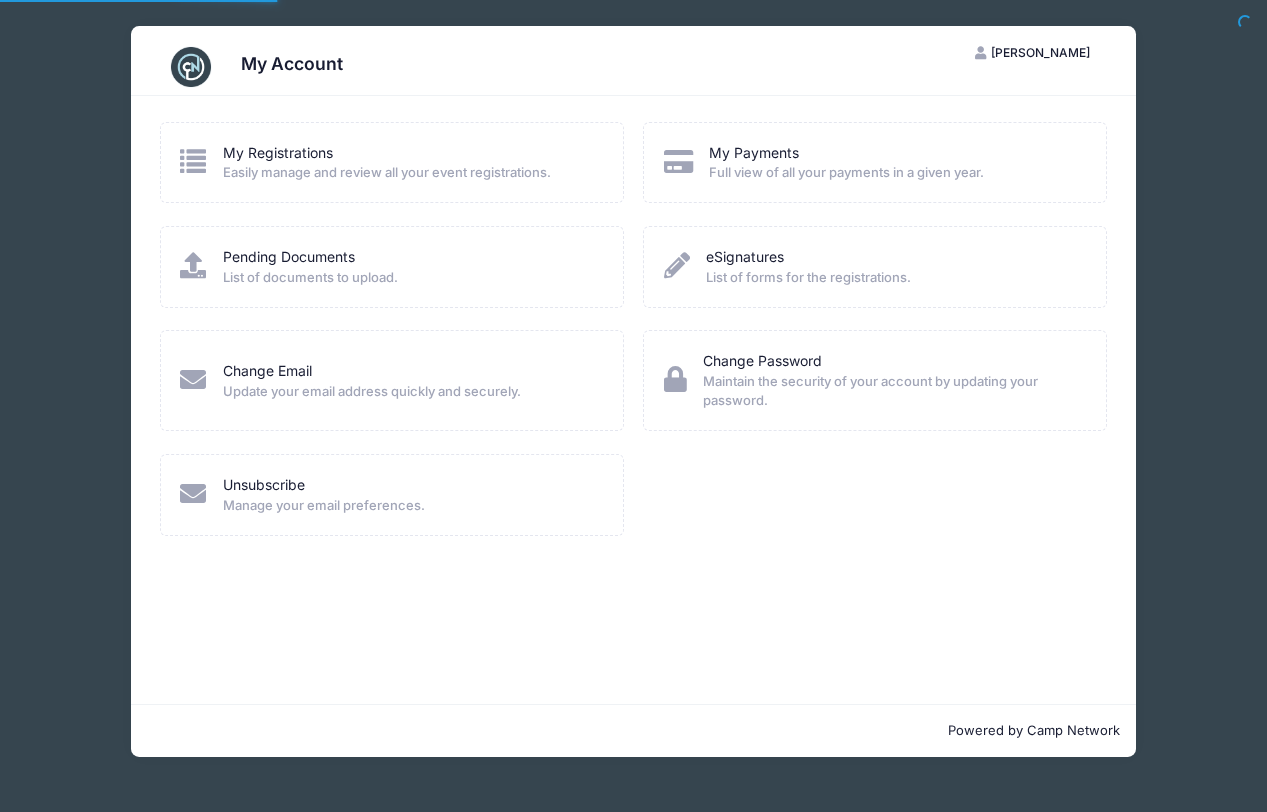 scroll, scrollTop: 0, scrollLeft: 0, axis: both 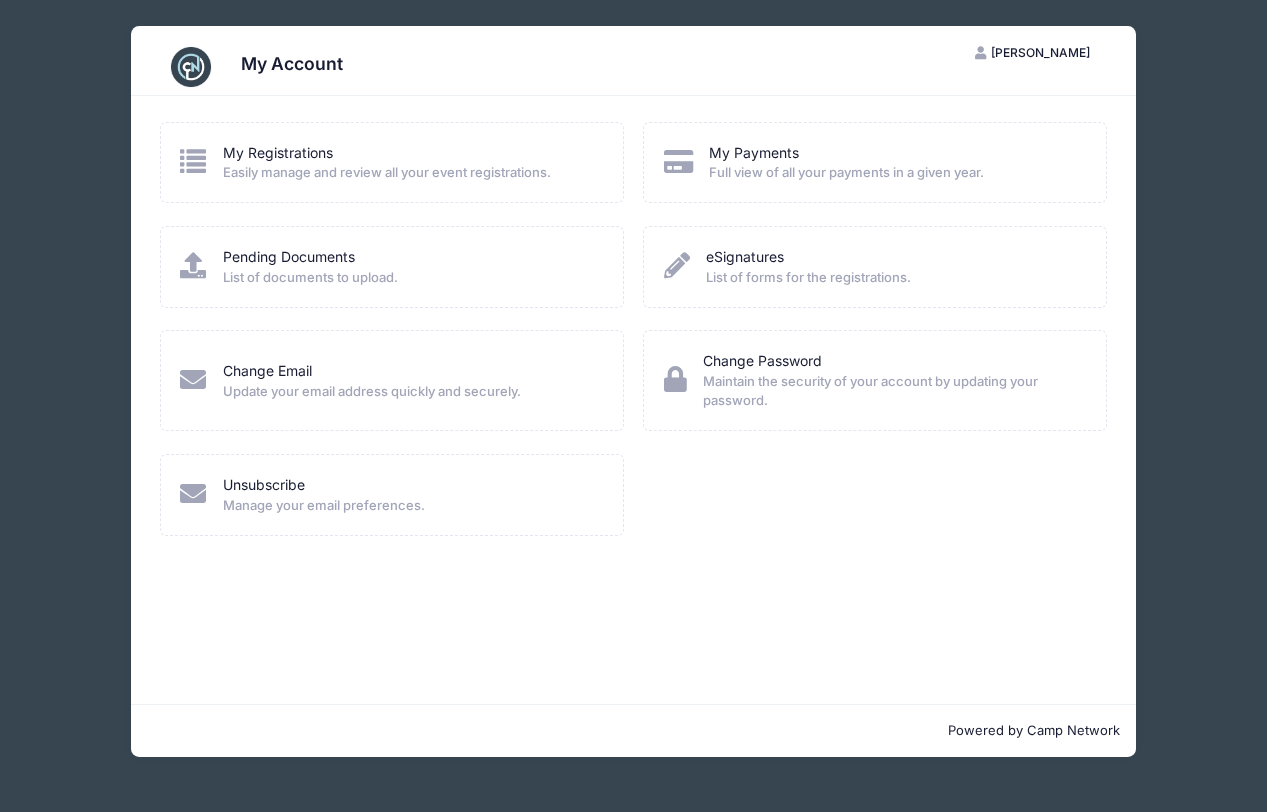click on "Easily manage and review all your event registrations." at bounding box center (387, 173) 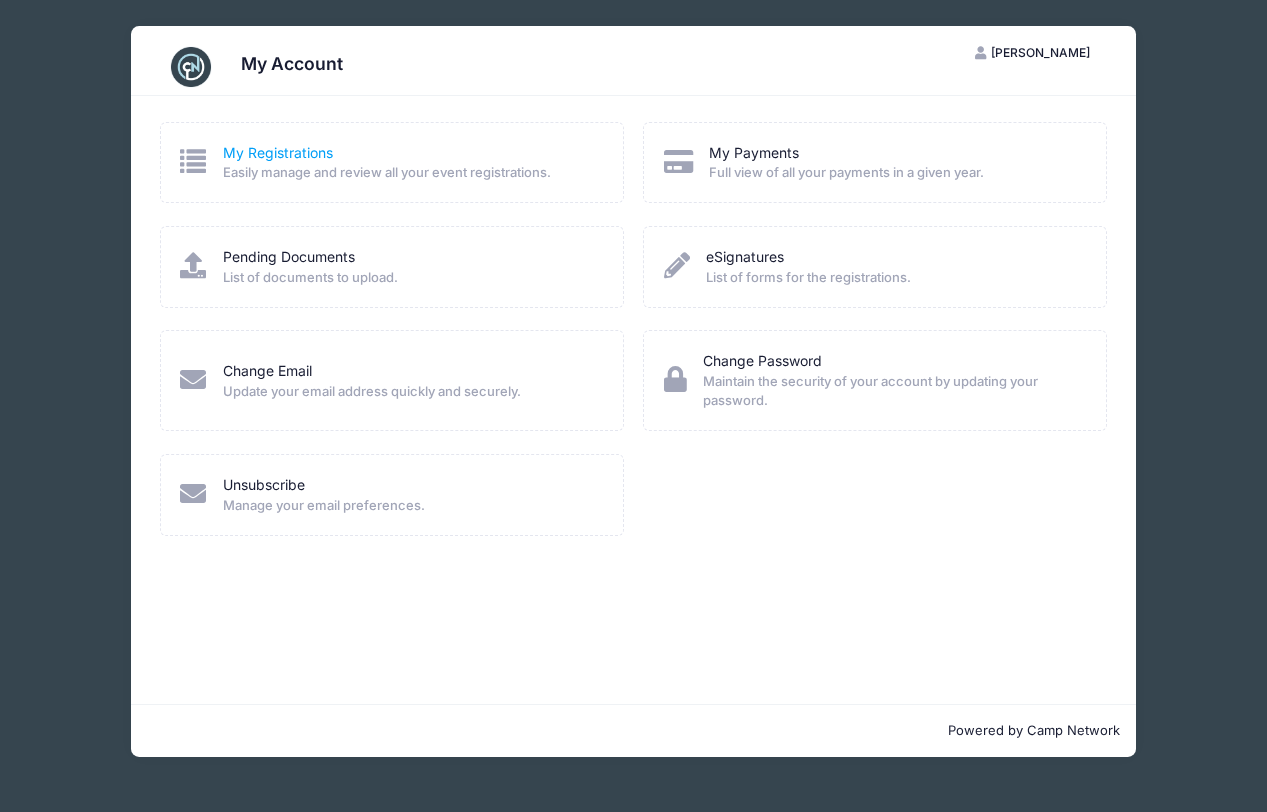 click on "My Registrations" at bounding box center [278, 152] 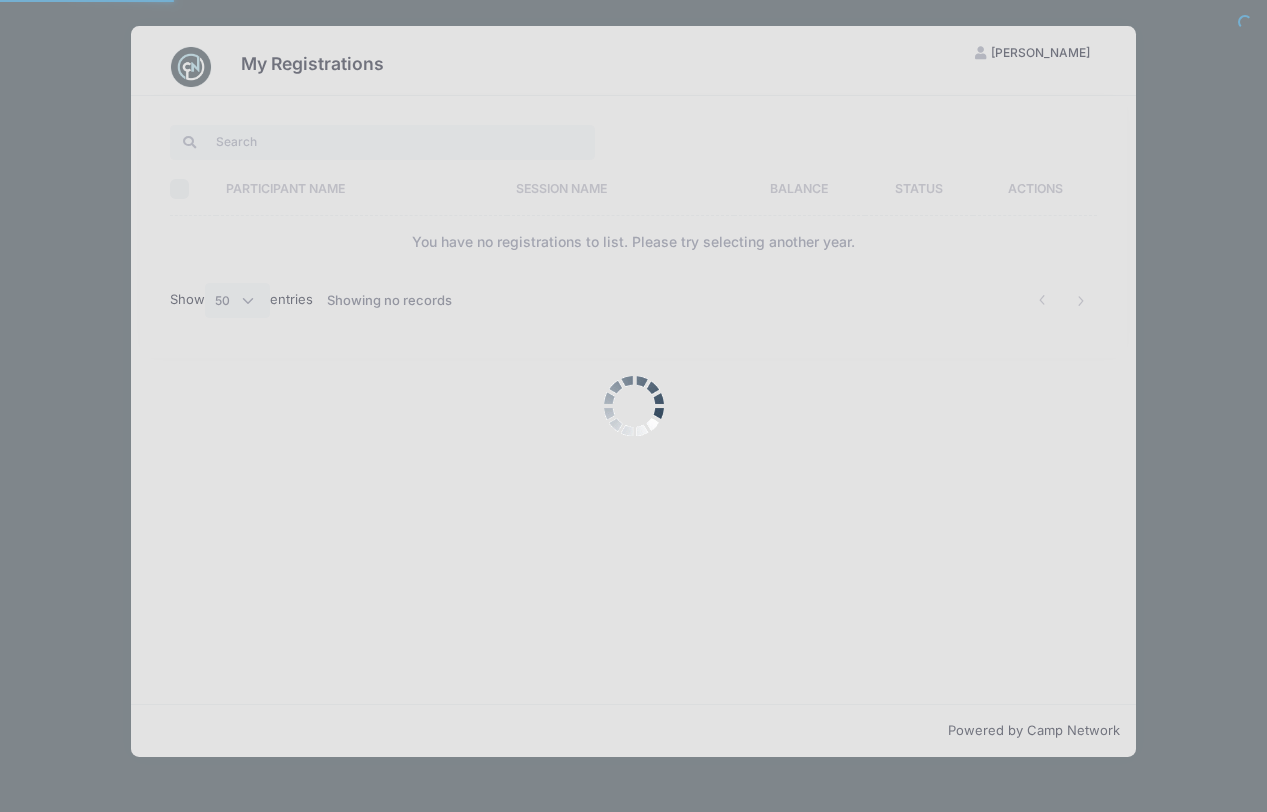 select on "50" 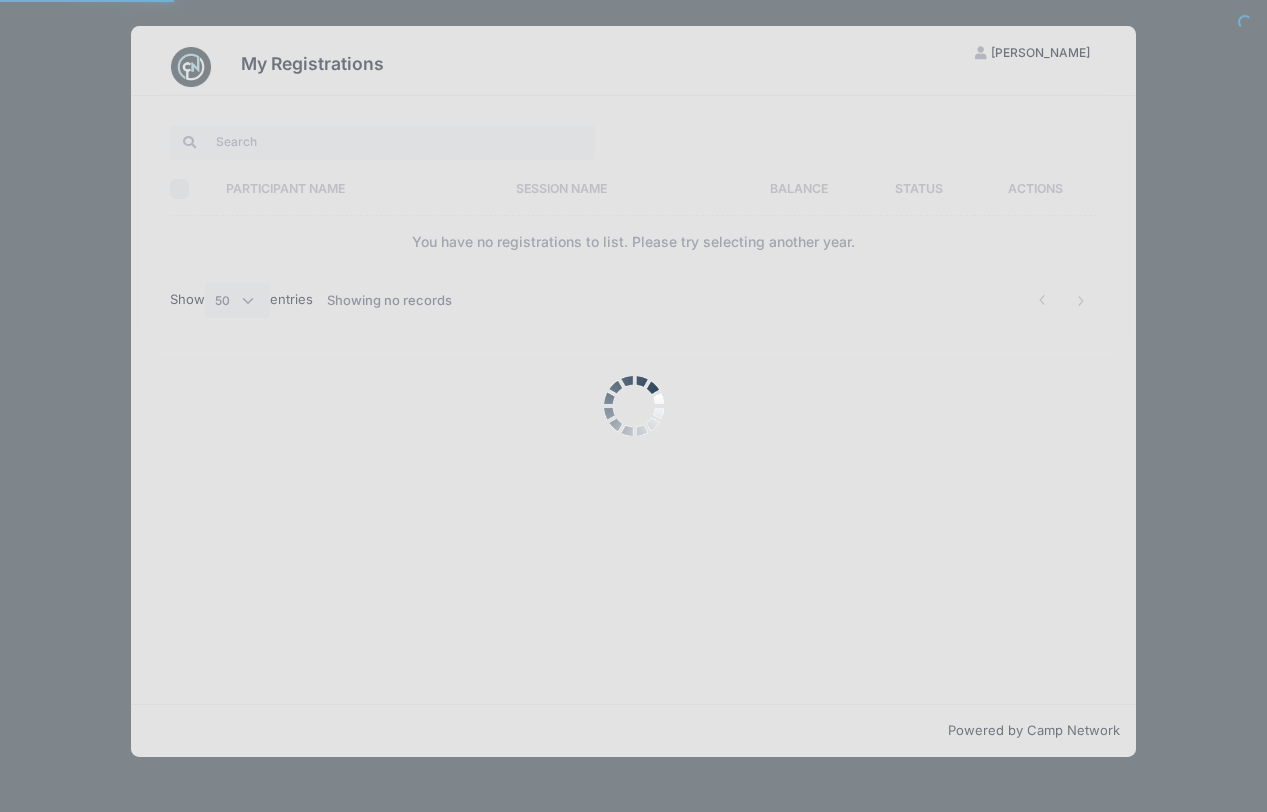scroll, scrollTop: 0, scrollLeft: 0, axis: both 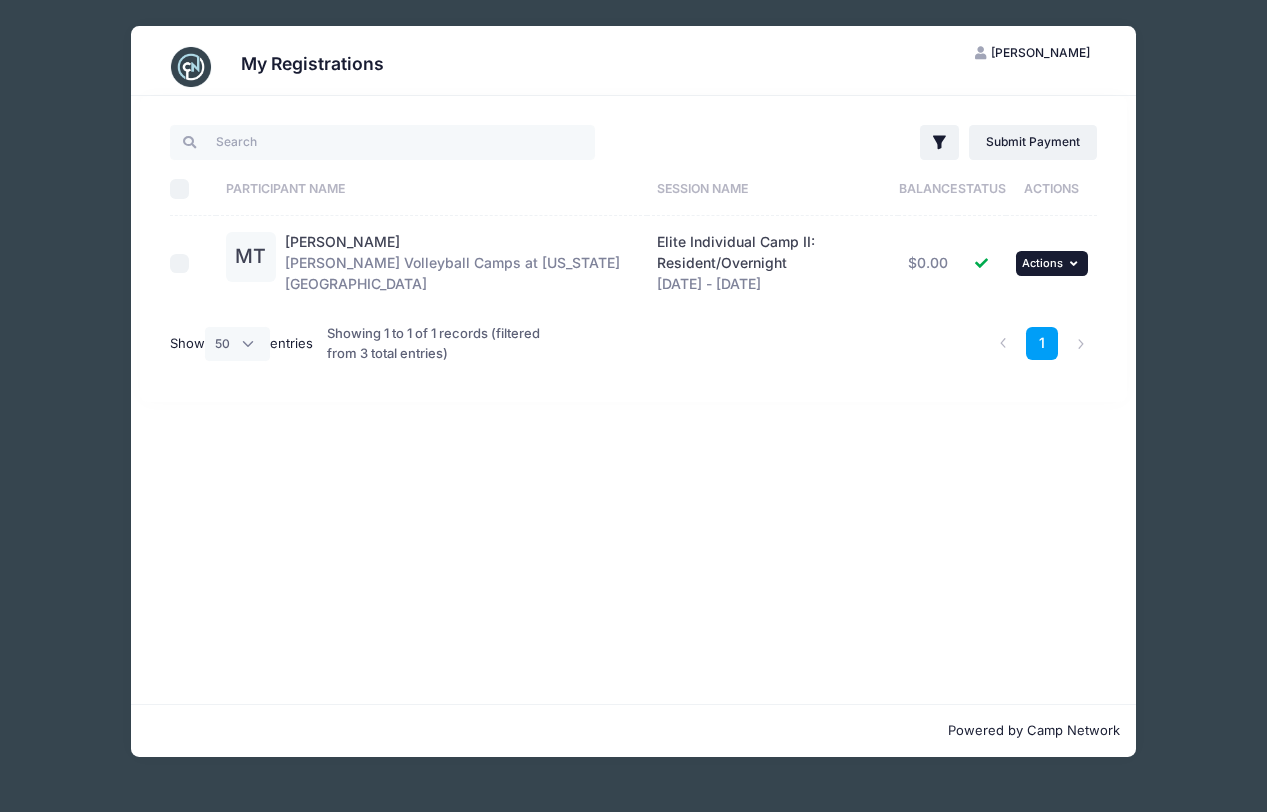 click on "Actions" at bounding box center (1042, 263) 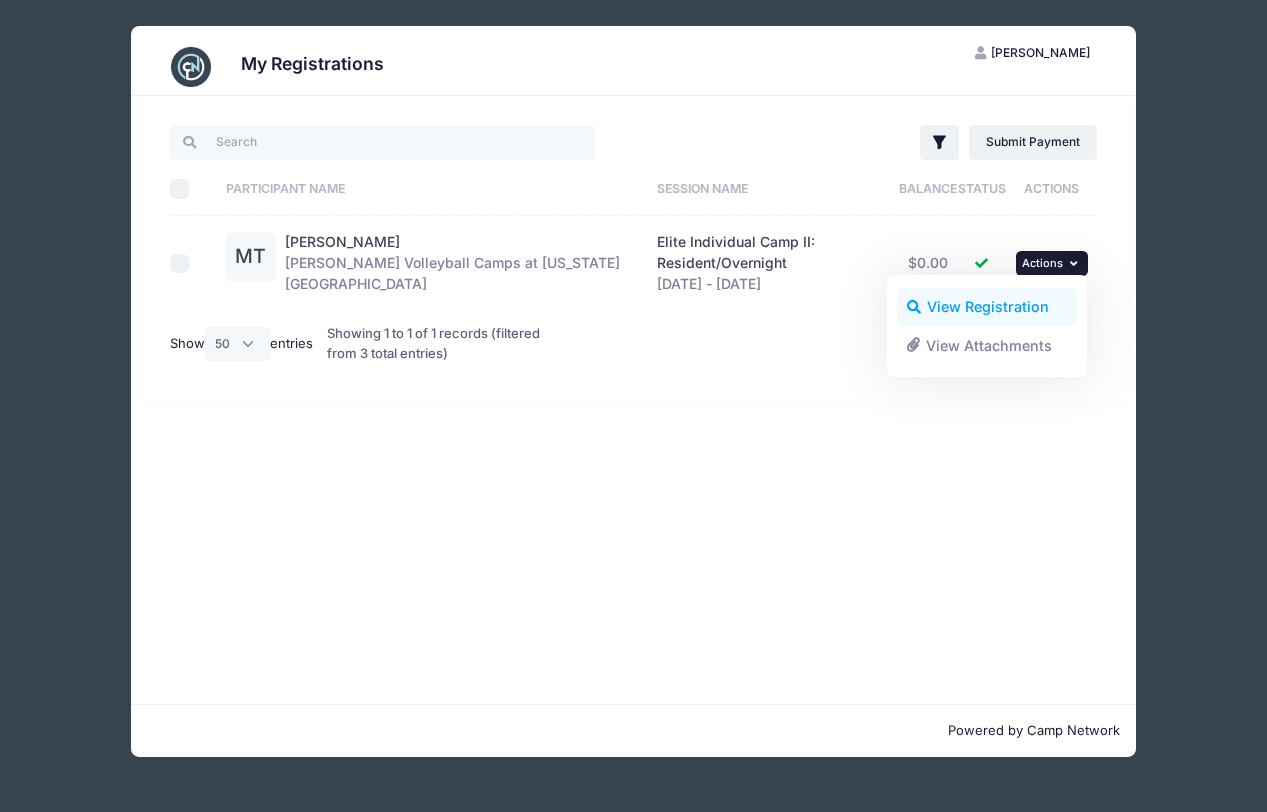 click on "View Registration" at bounding box center [987, 307] 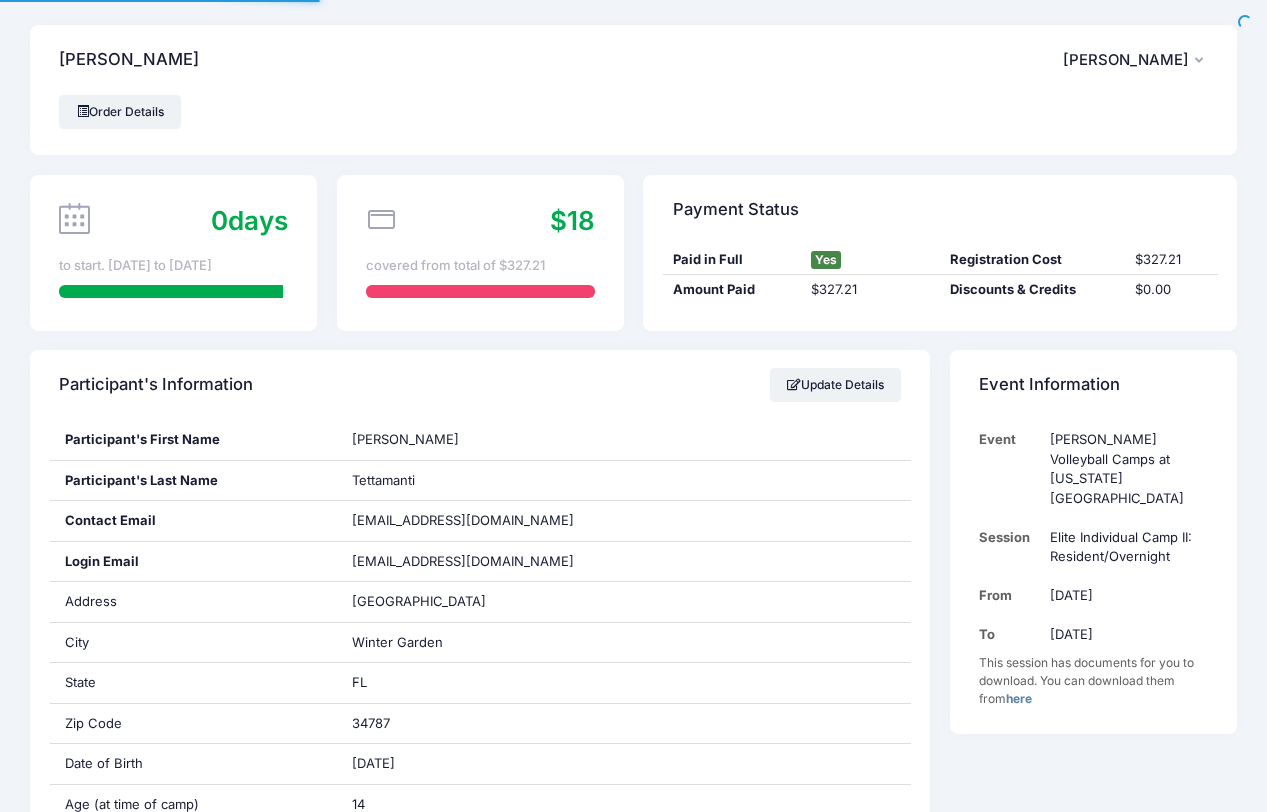 scroll, scrollTop: 0, scrollLeft: 0, axis: both 